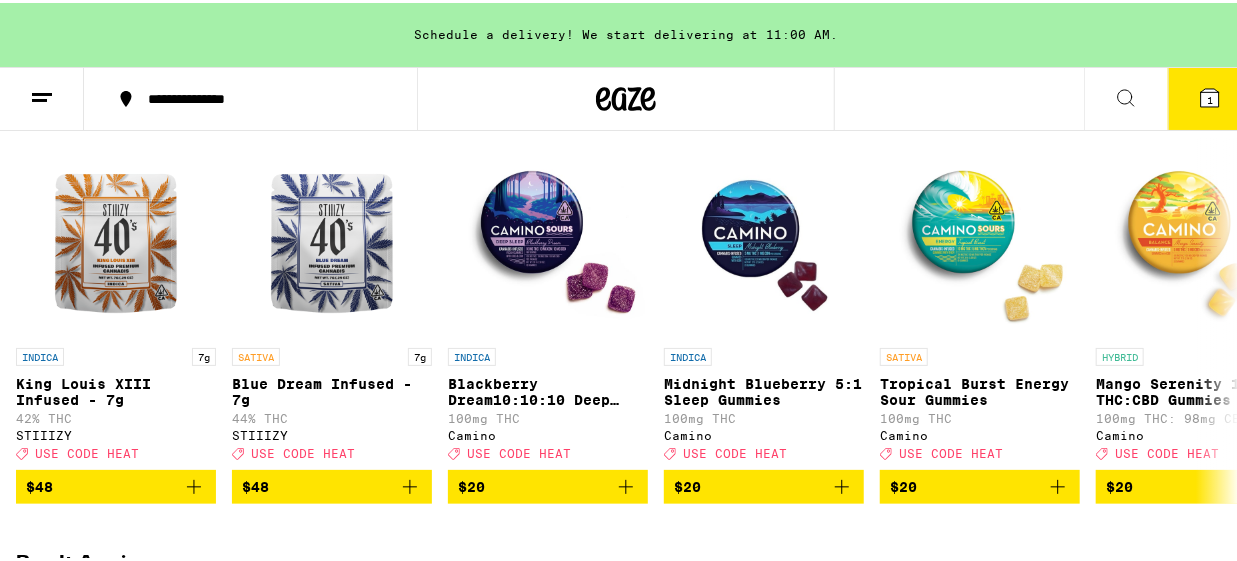 scroll, scrollTop: 266, scrollLeft: 0, axis: vertical 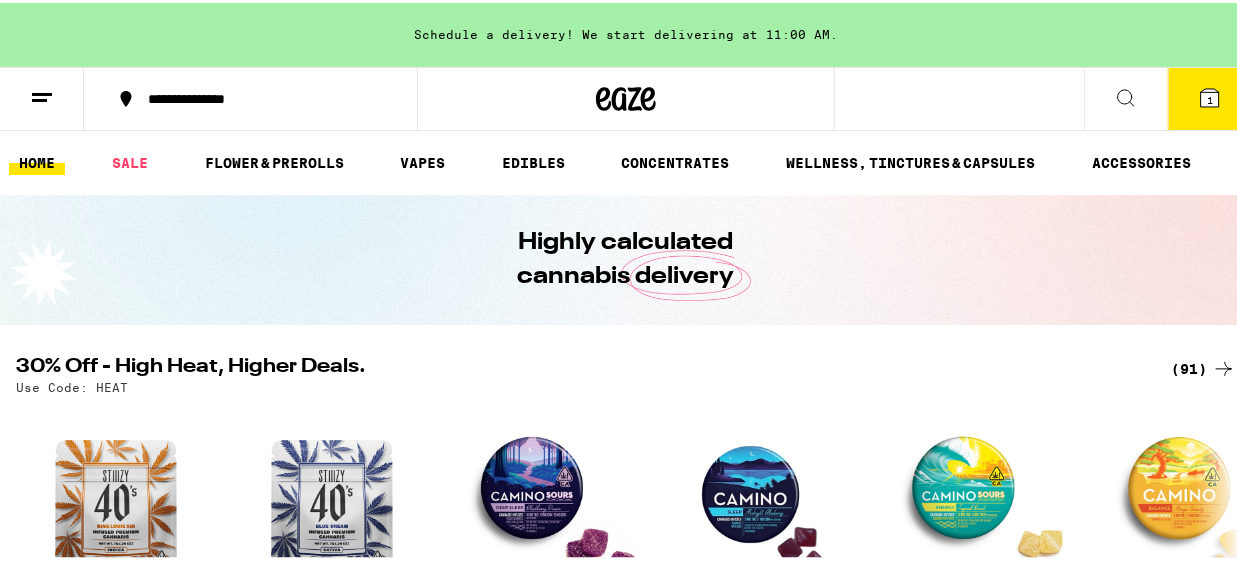 click 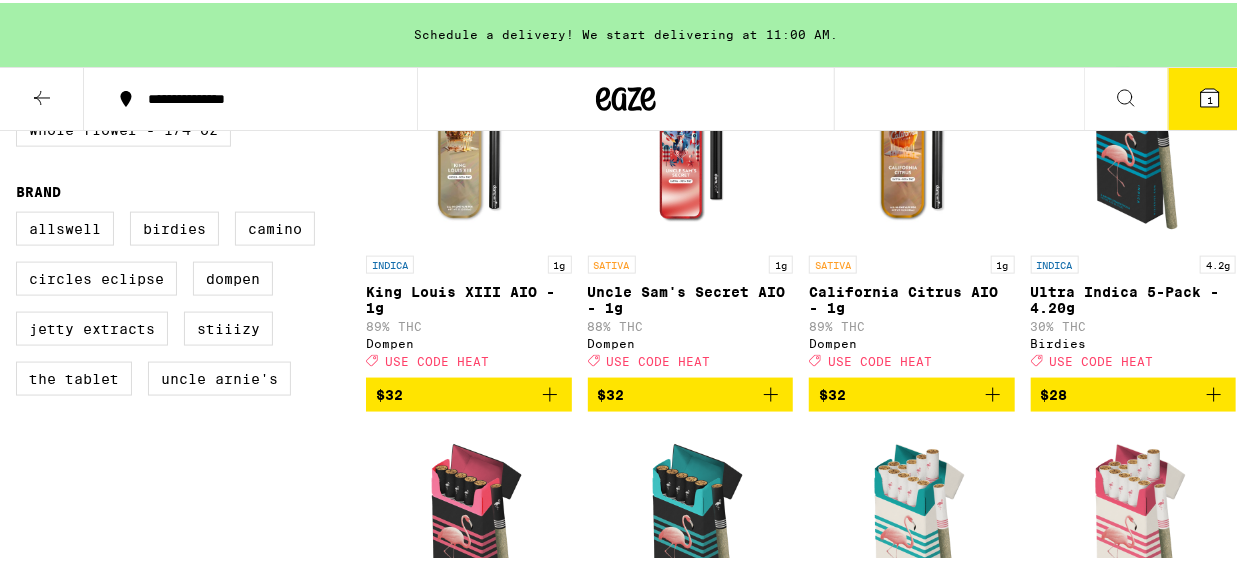 scroll, scrollTop: 1066, scrollLeft: 0, axis: vertical 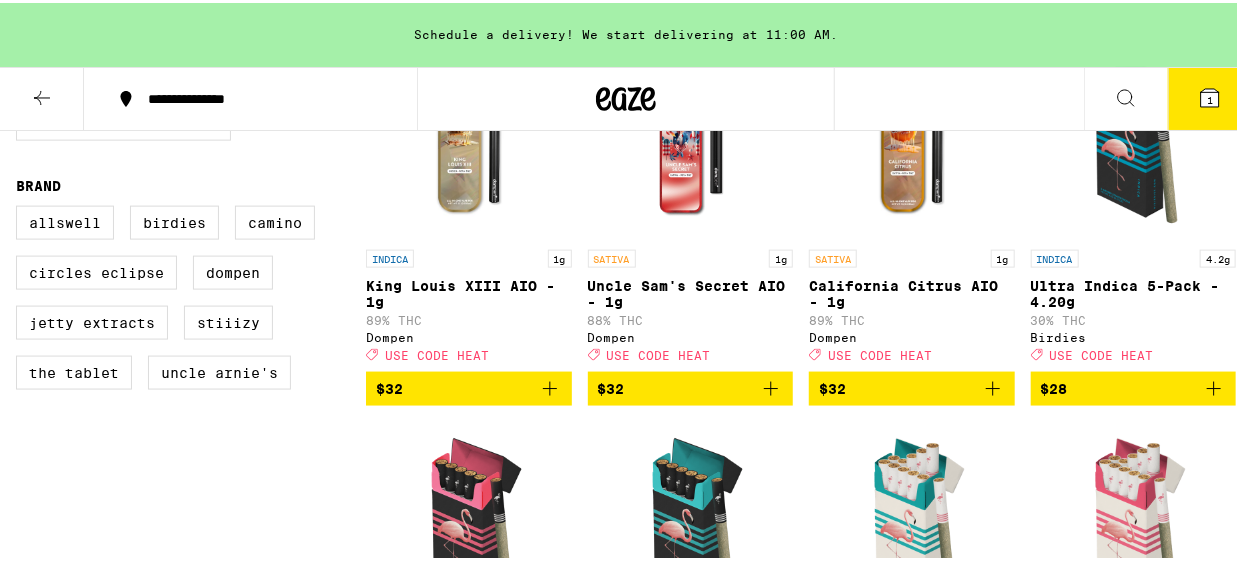 click on "$28" at bounding box center (1134, 386) 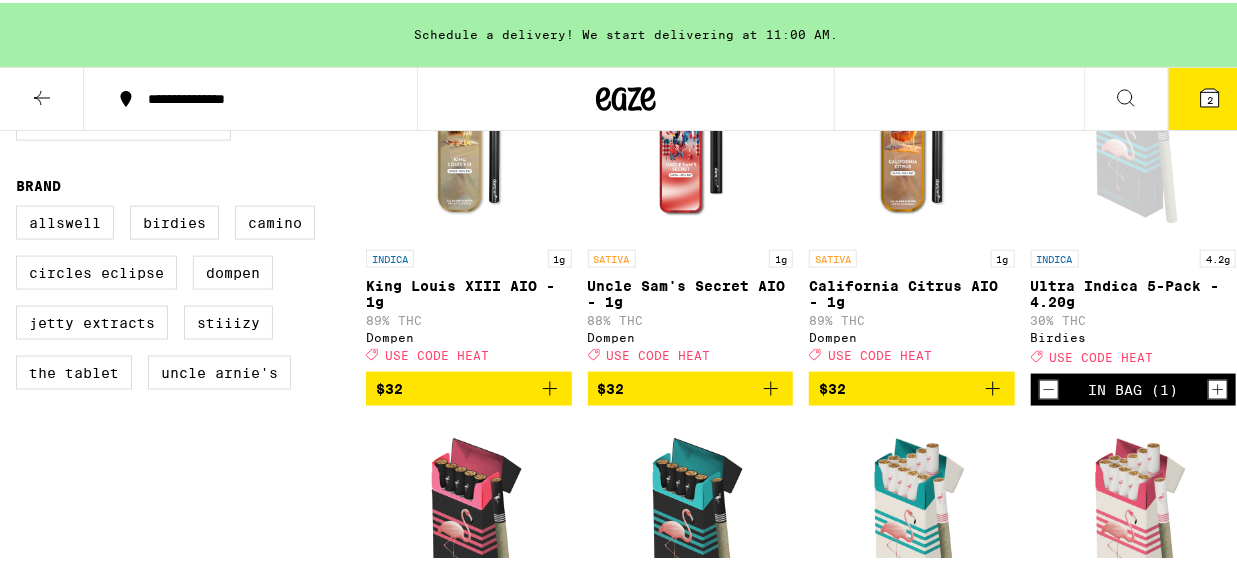 scroll, scrollTop: 1333, scrollLeft: 0, axis: vertical 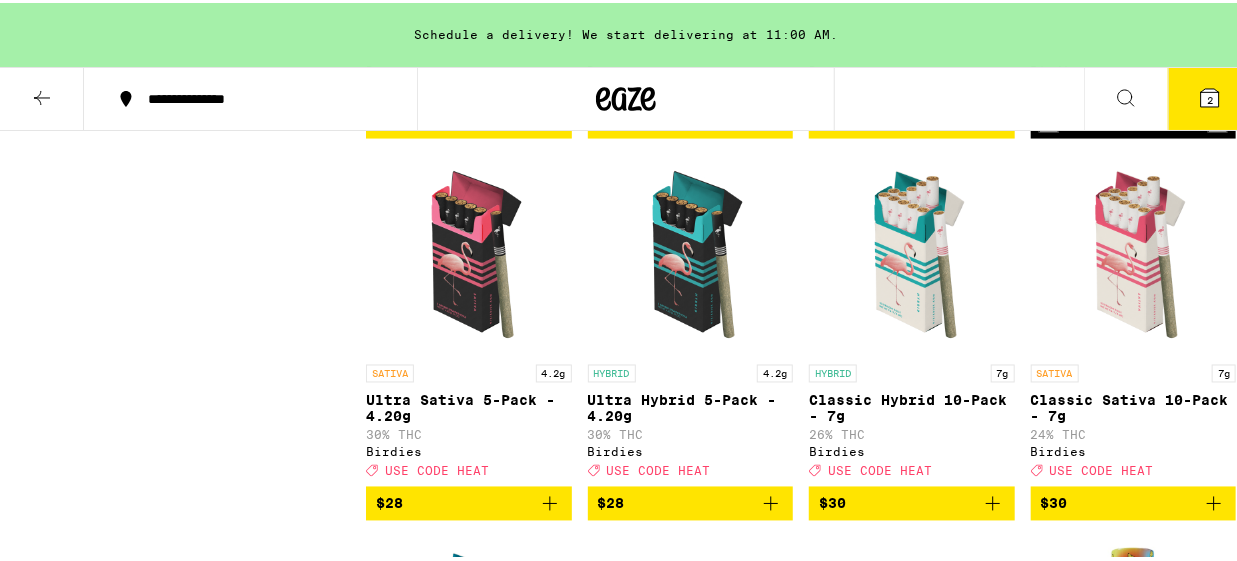 click on "$28" at bounding box center [469, 501] 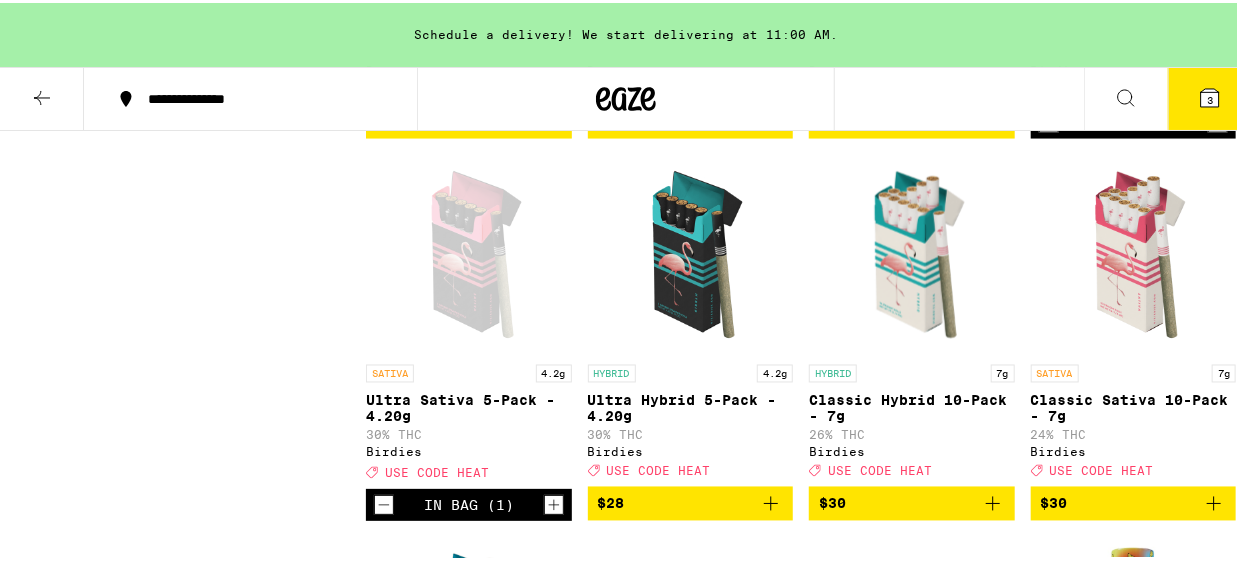 scroll, scrollTop: 1599, scrollLeft: 0, axis: vertical 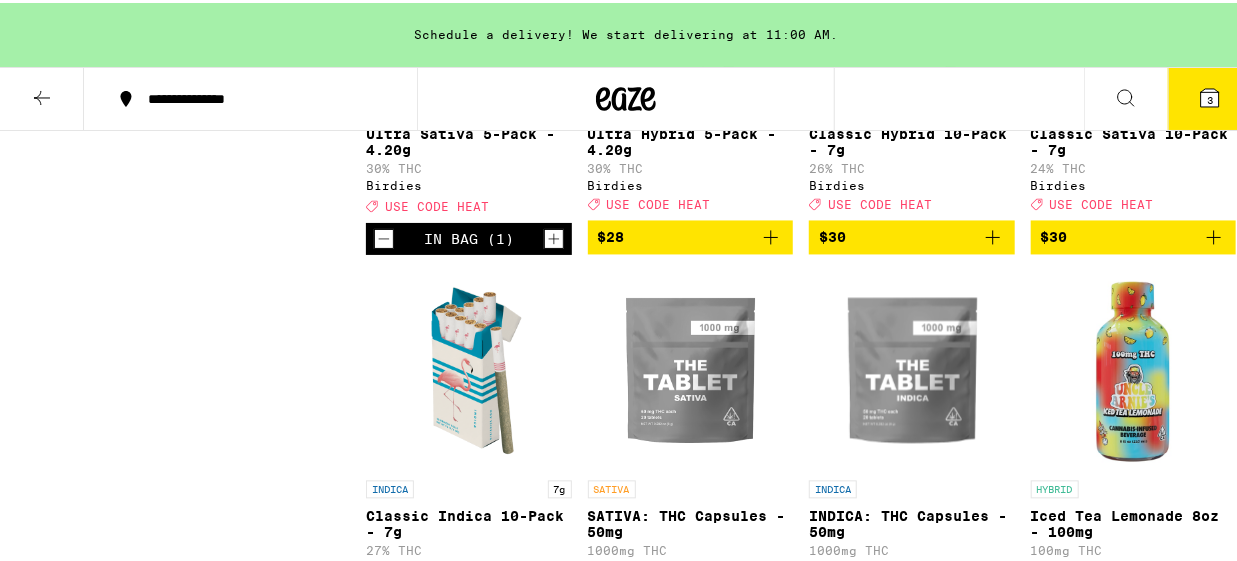 click on "$28" at bounding box center [691, 235] 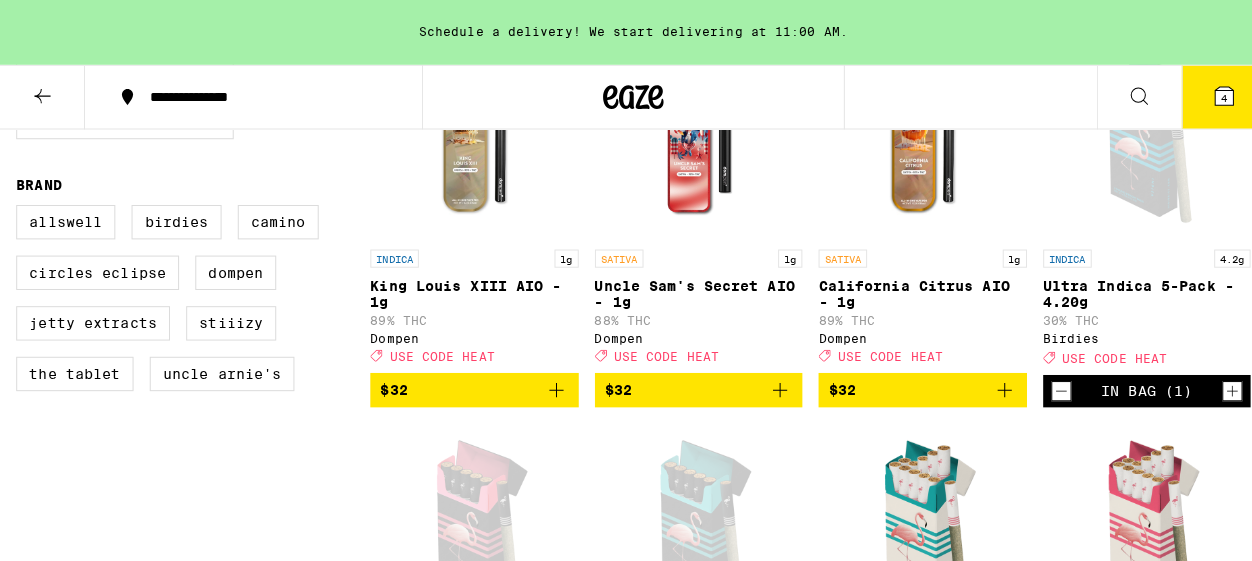 scroll, scrollTop: 1333, scrollLeft: 0, axis: vertical 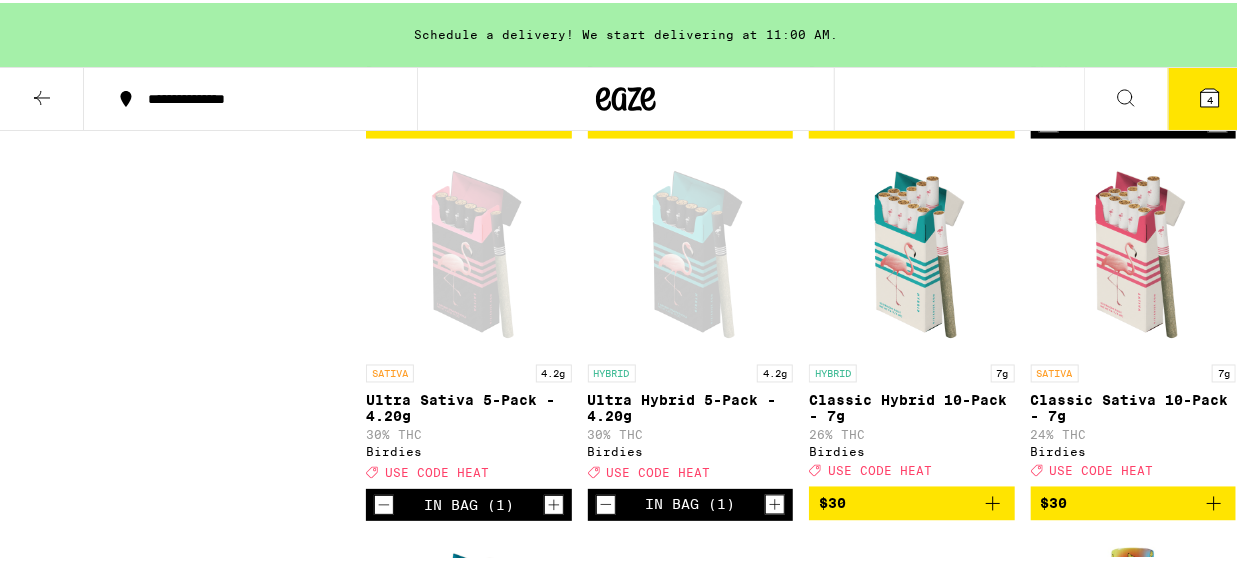 click at bounding box center [469, 252] 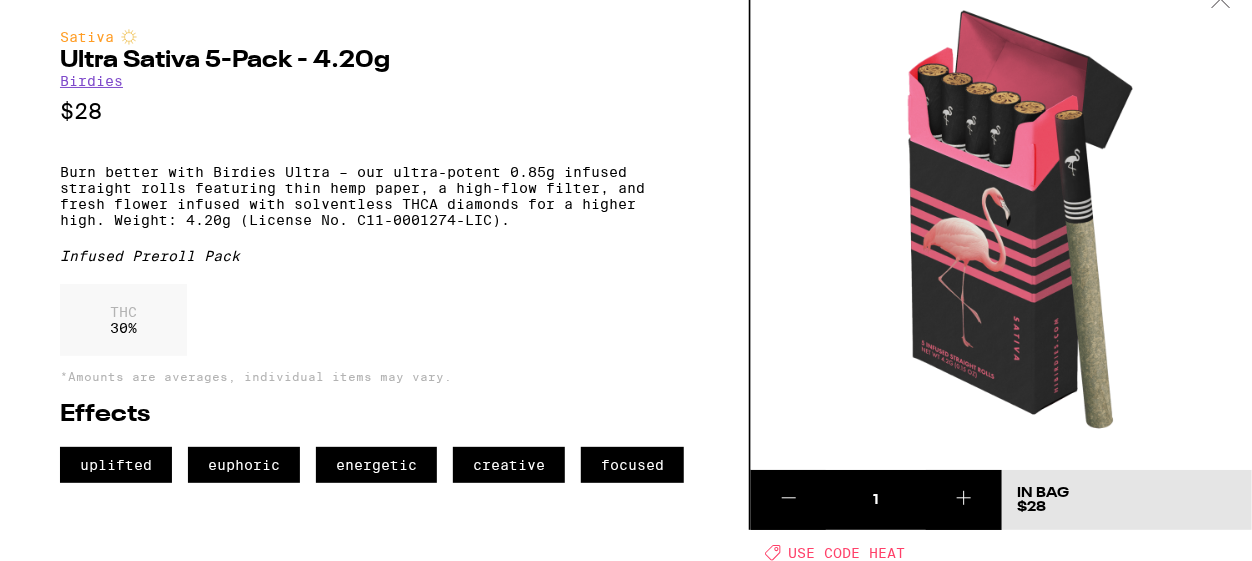 scroll, scrollTop: 0, scrollLeft: 0, axis: both 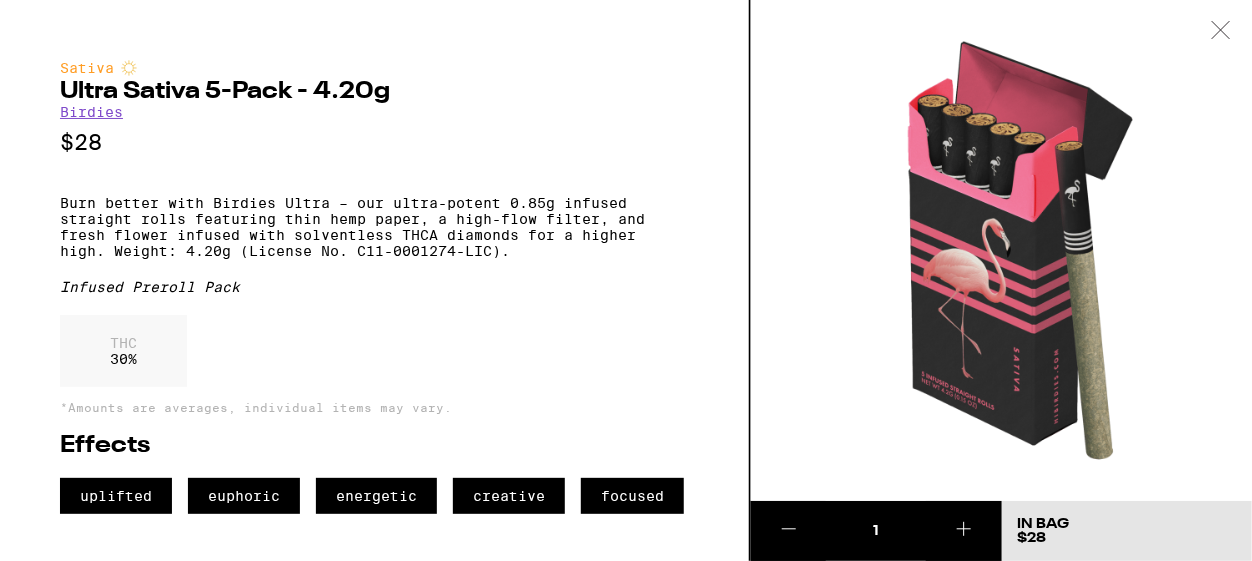 click 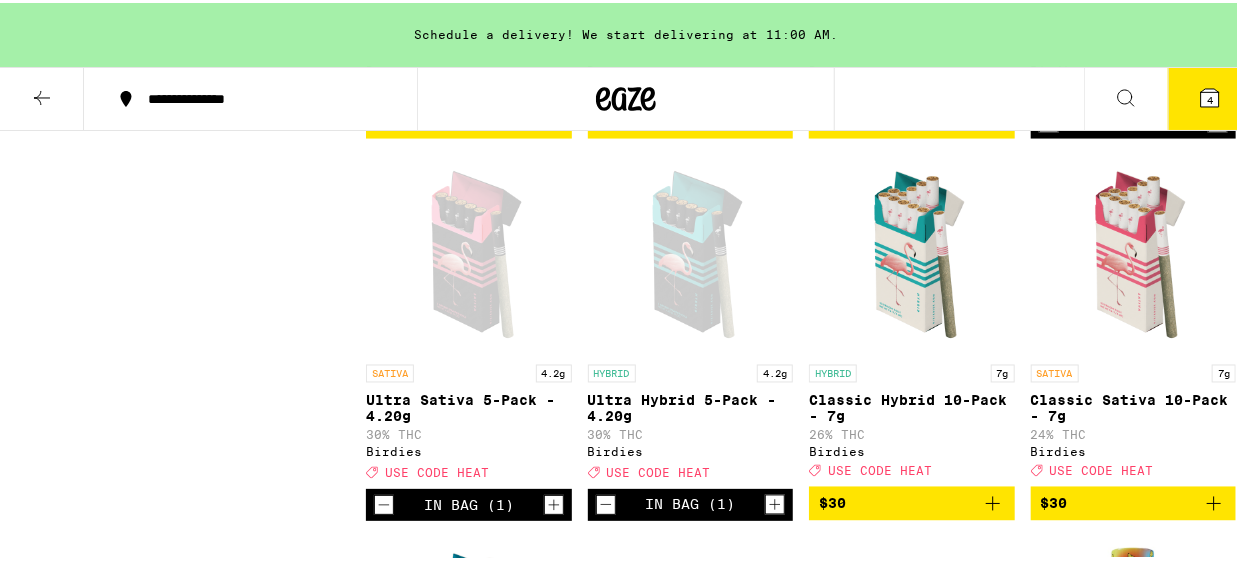 click 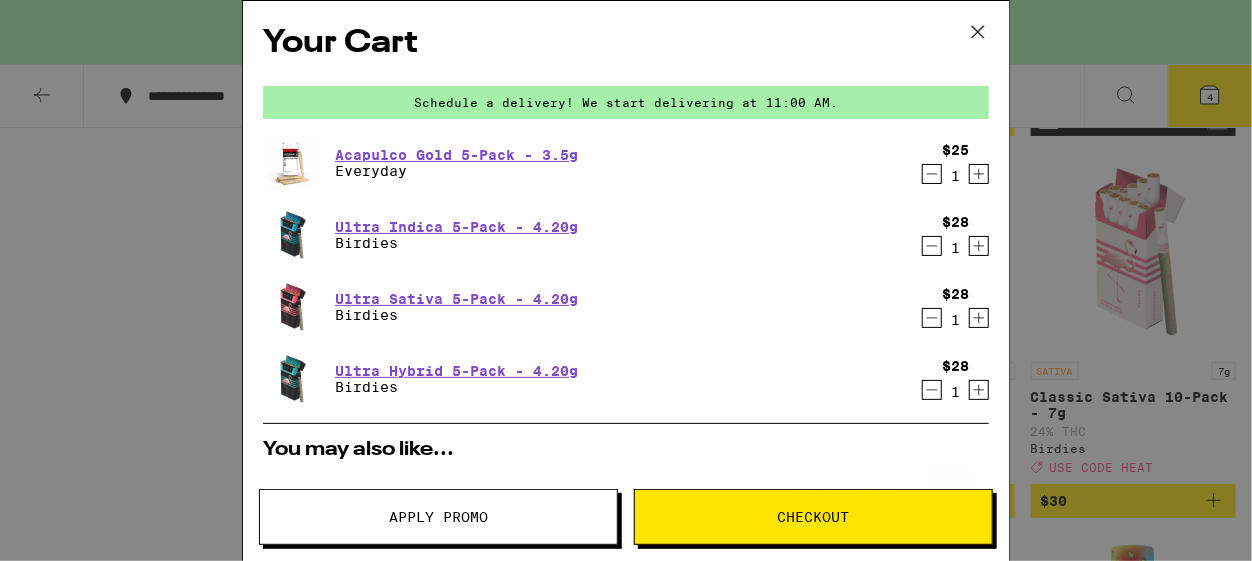click 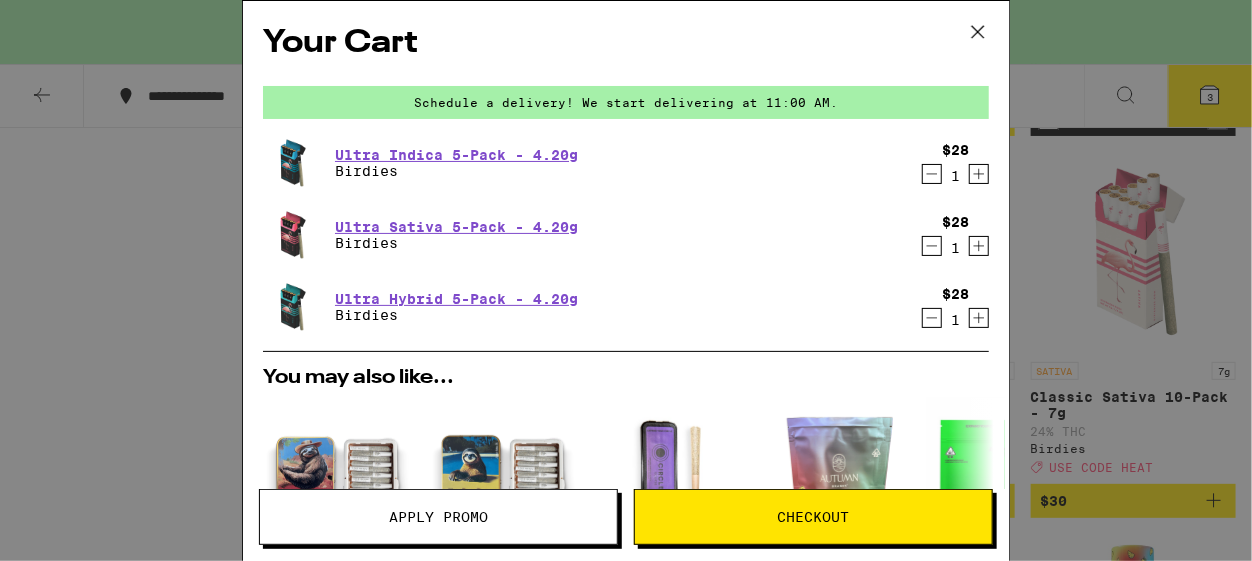 scroll, scrollTop: 266, scrollLeft: 0, axis: vertical 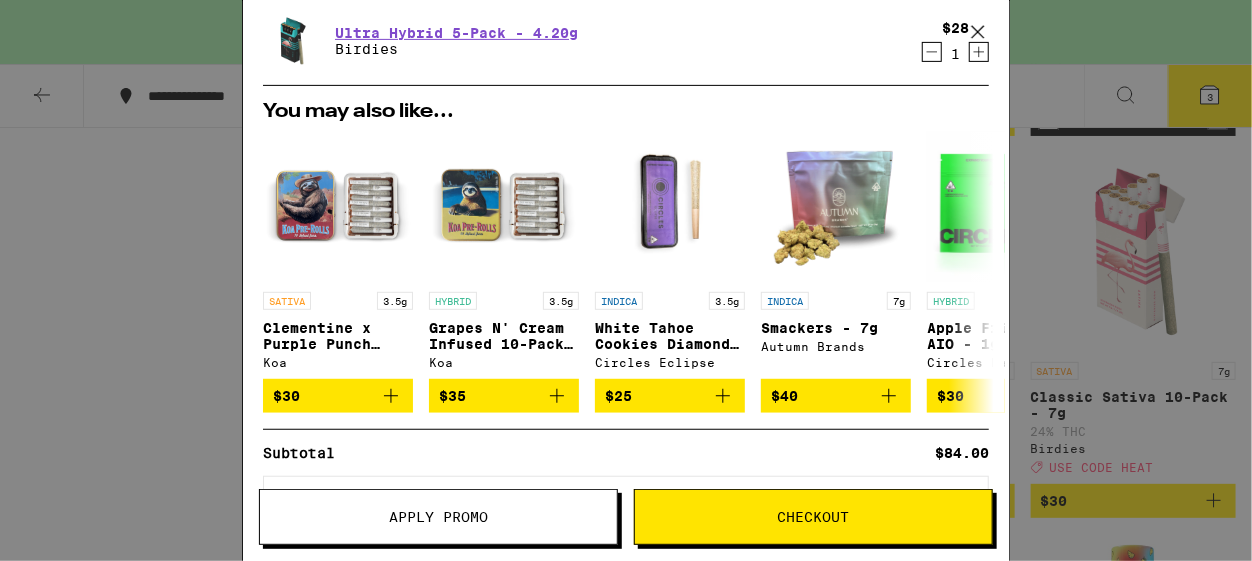 click on "Apply Promo" at bounding box center [438, 517] 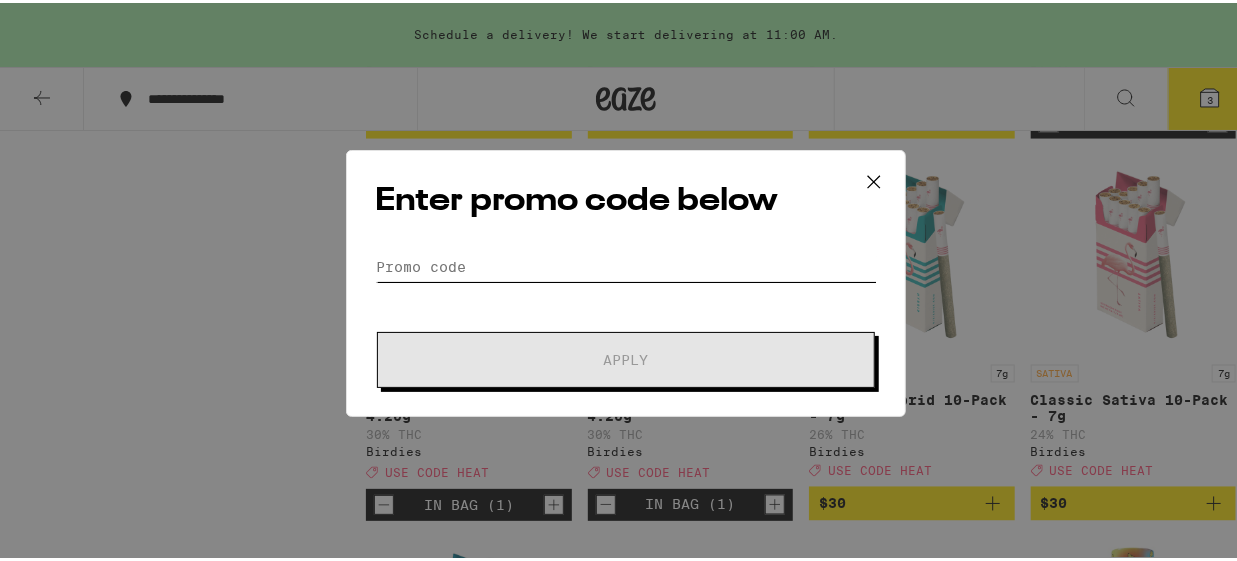 click on "Promo Code" at bounding box center [626, 264] 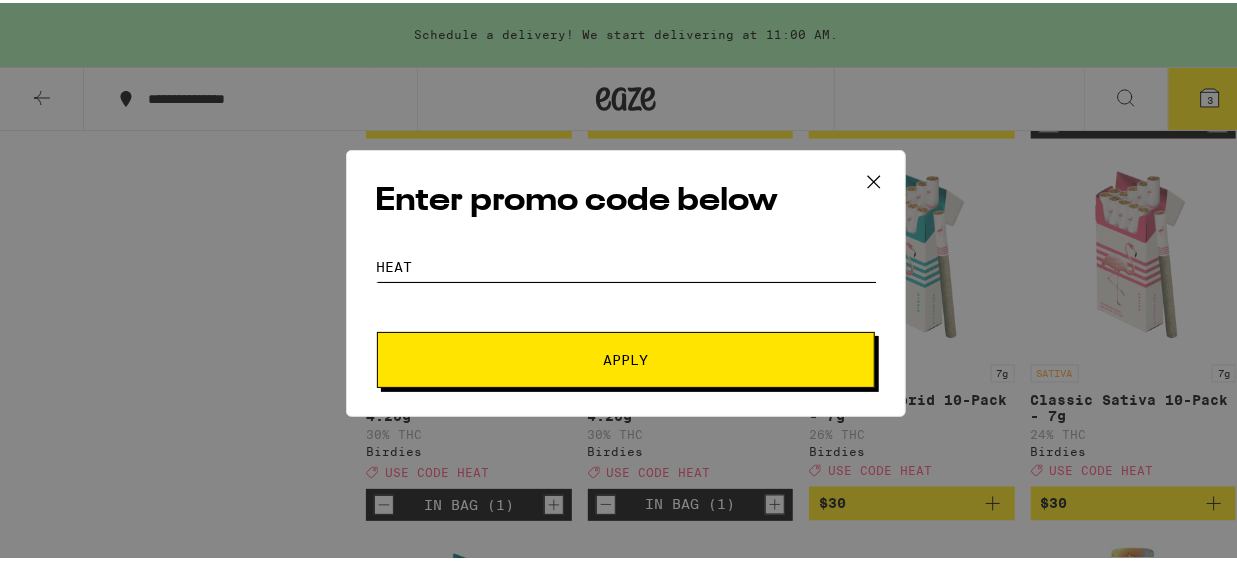 type on "heat" 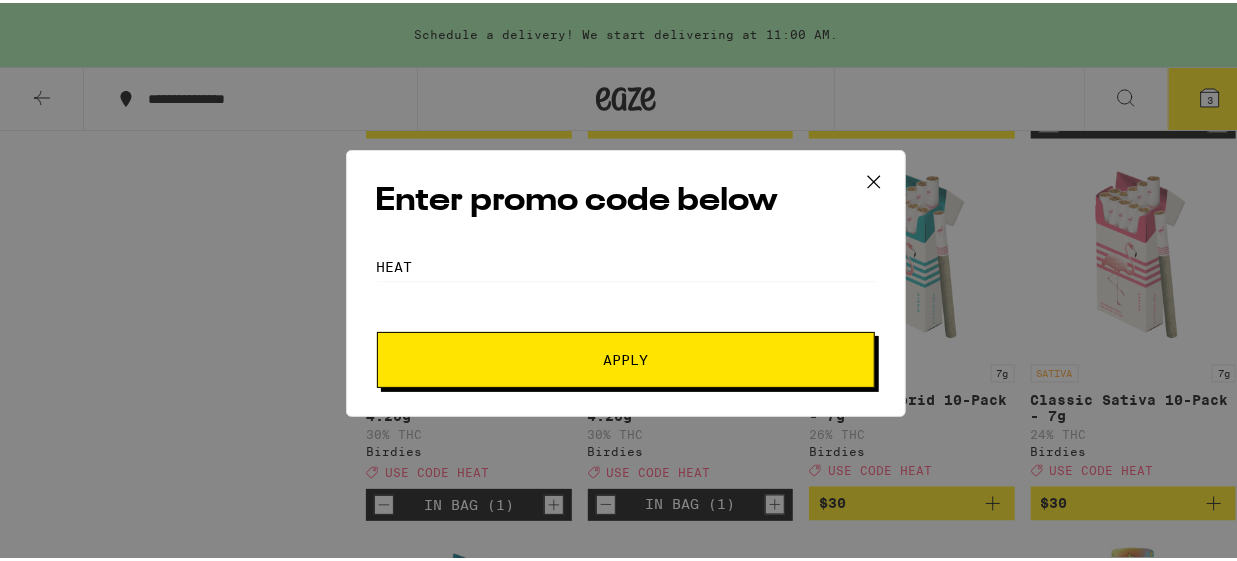 click on "Apply" at bounding box center [626, 357] 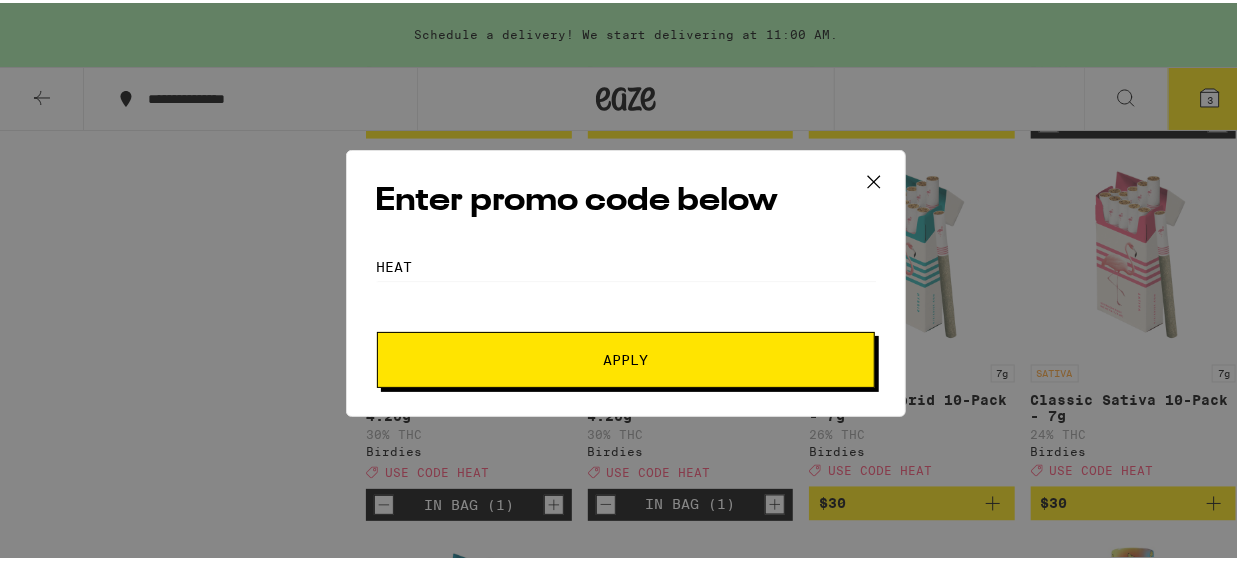 click on "Apply" at bounding box center (626, 357) 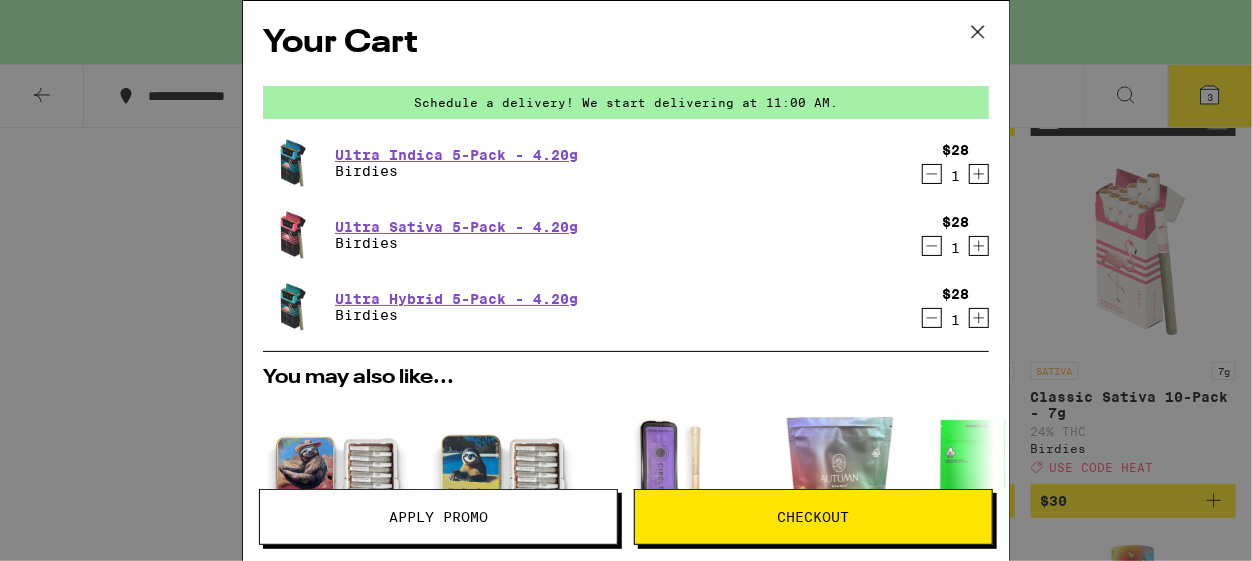 click on "Checkout" at bounding box center [813, 517] 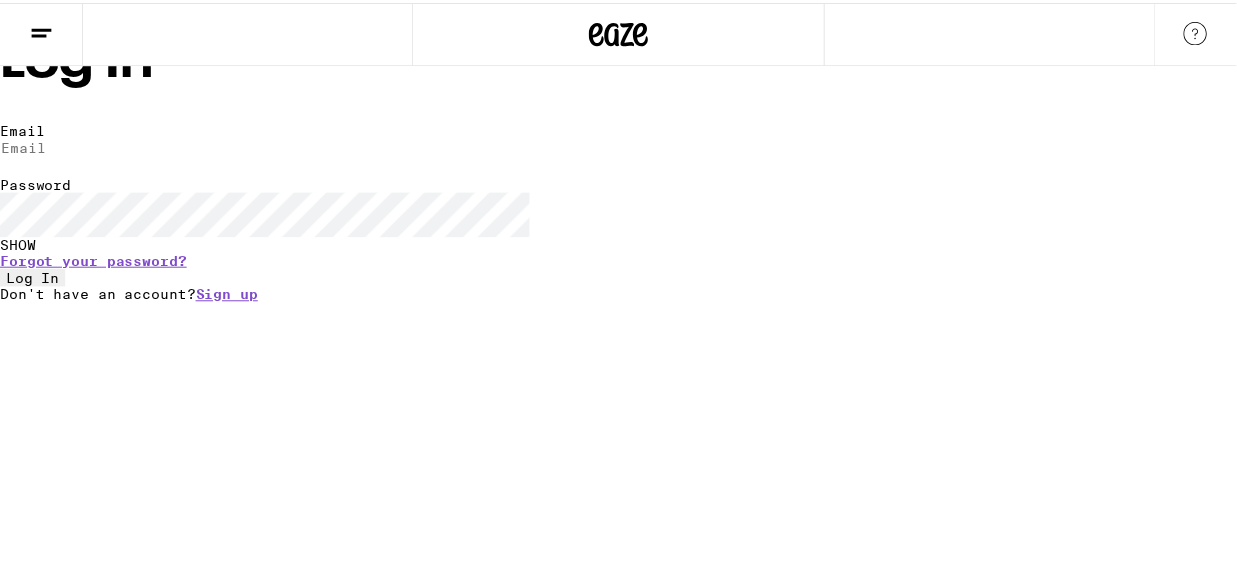 scroll, scrollTop: 0, scrollLeft: 0, axis: both 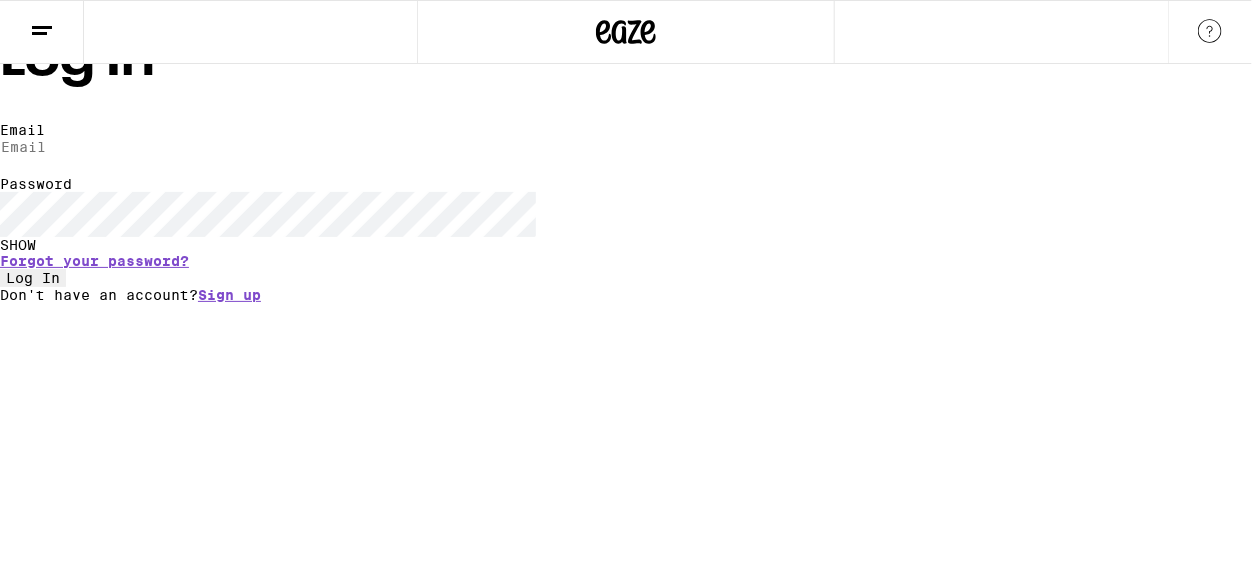 type on "[EMAIL]" 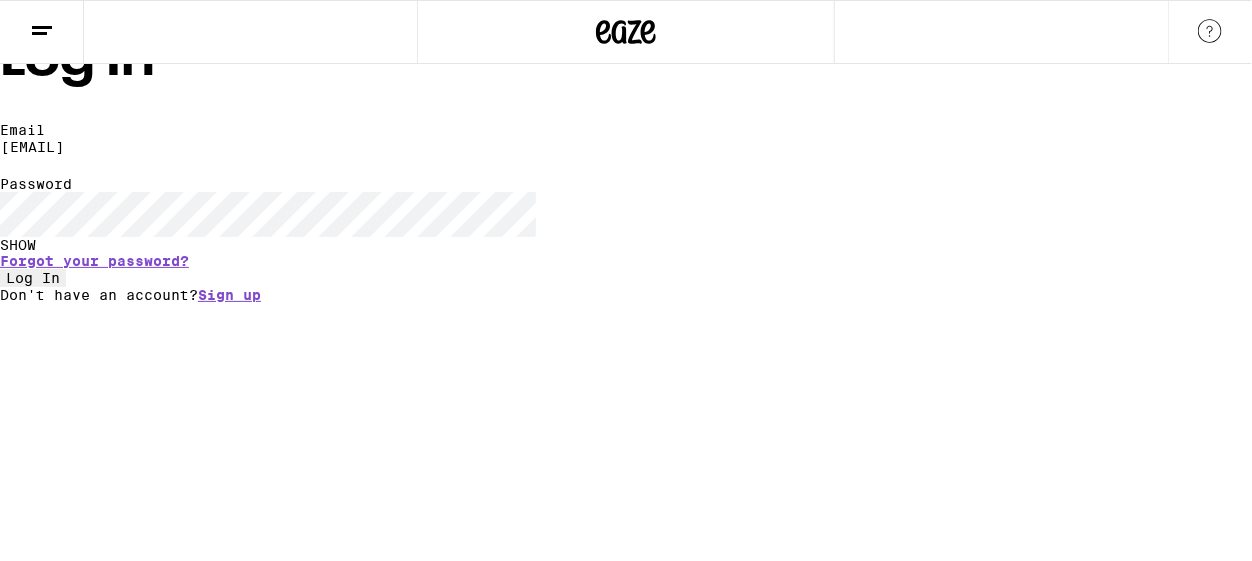 click on "Log In" at bounding box center [33, 278] 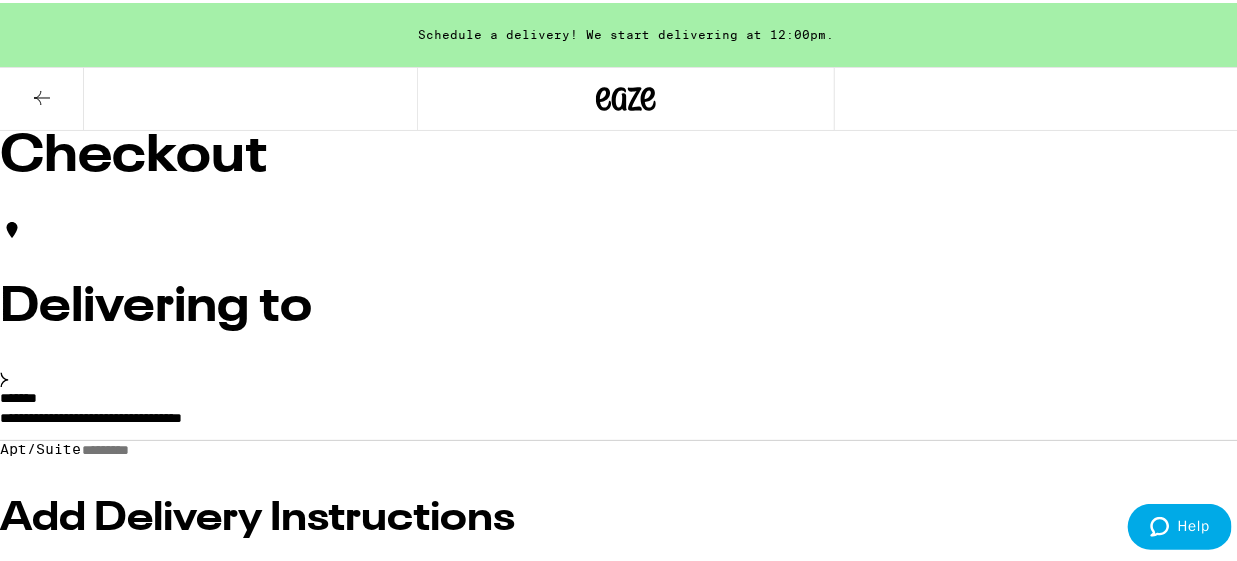 scroll, scrollTop: 266, scrollLeft: 0, axis: vertical 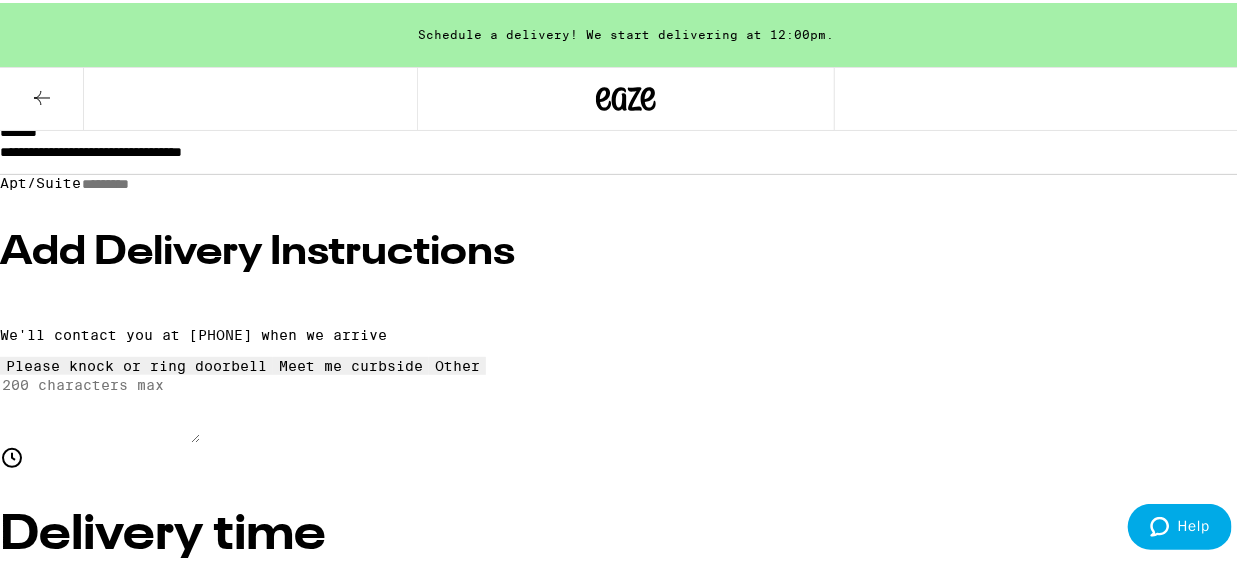 click 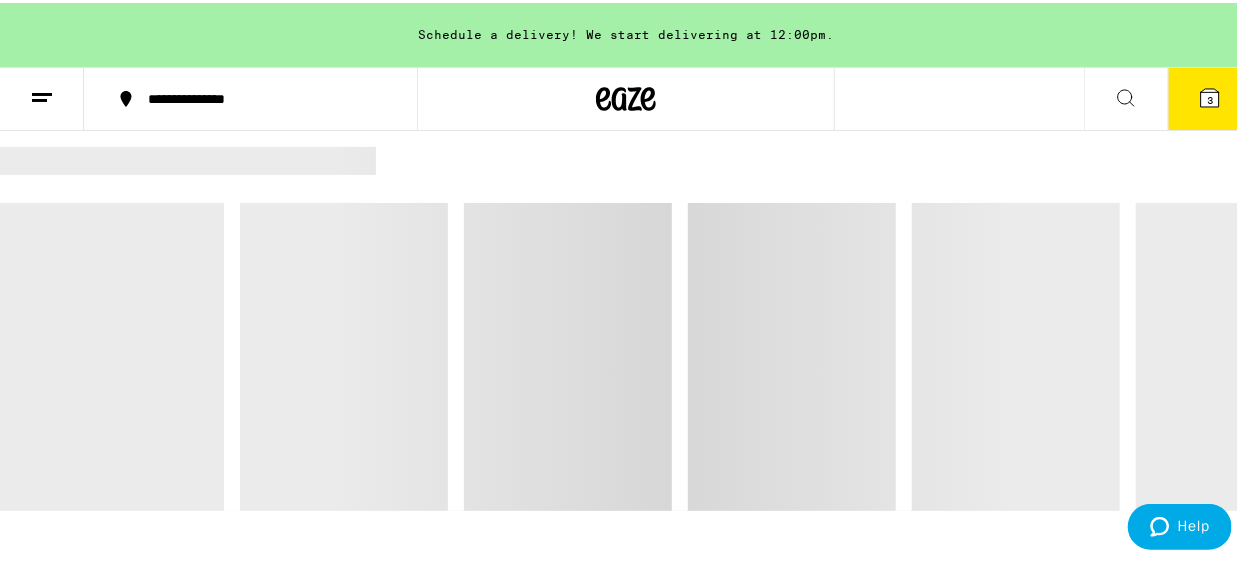 scroll, scrollTop: 0, scrollLeft: 0, axis: both 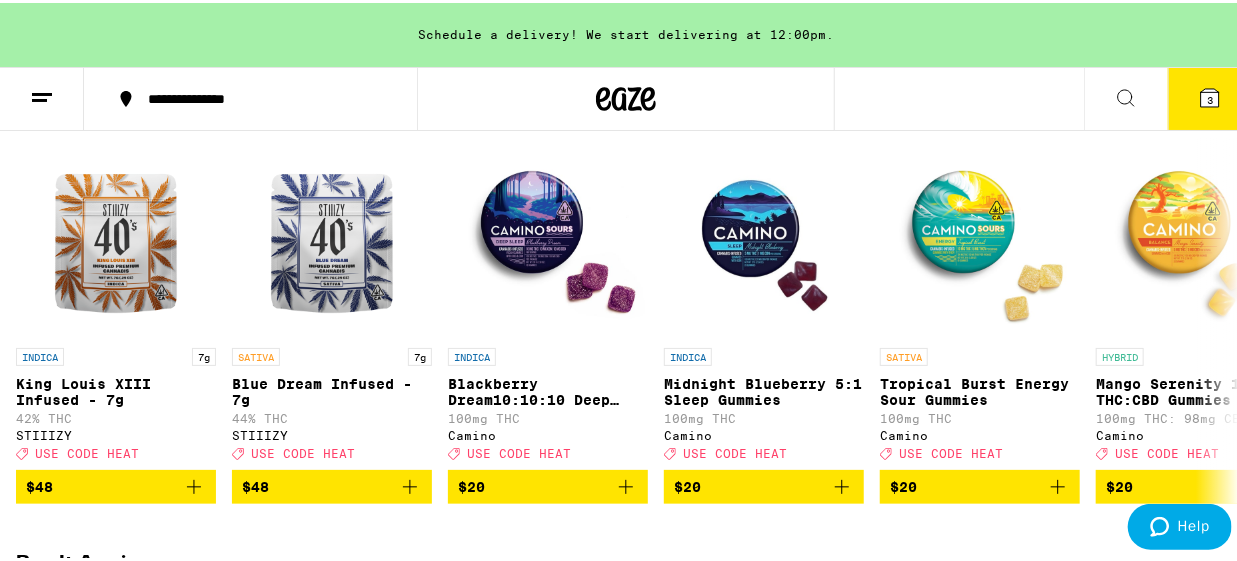 click on "3" at bounding box center (1210, 97) 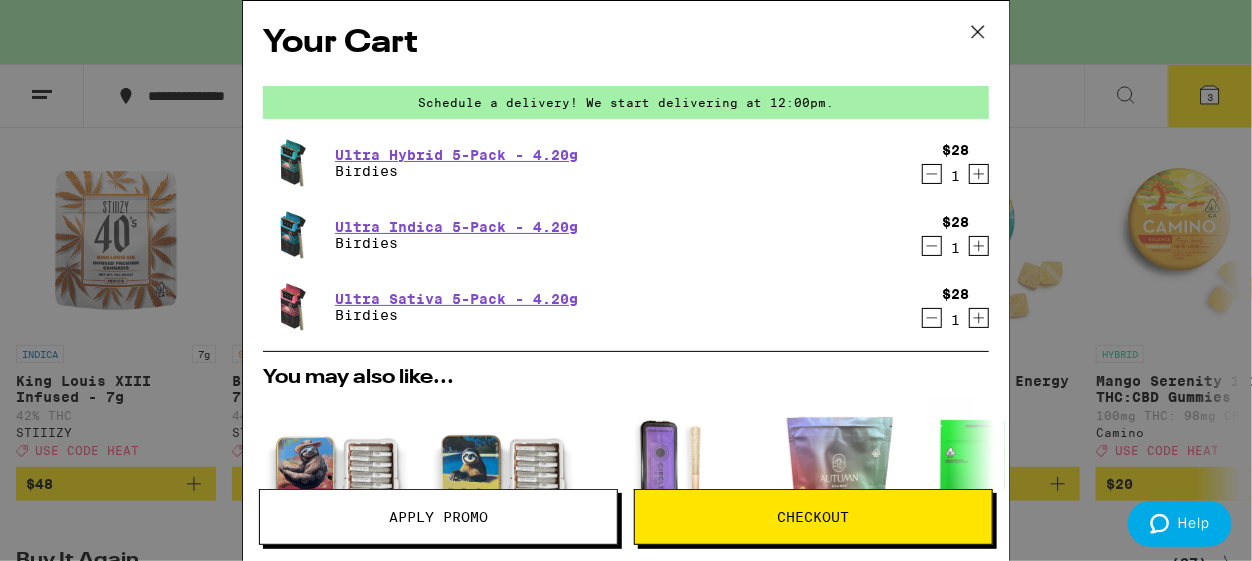 click on "Apply Promo" at bounding box center (438, 517) 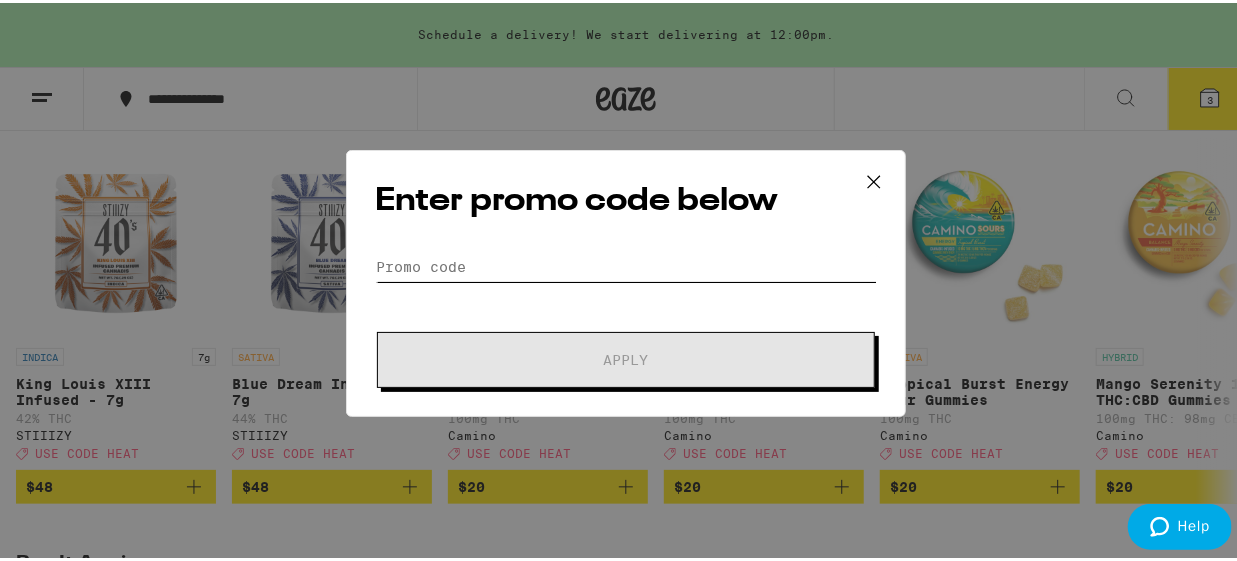 click on "Promo Code" at bounding box center (626, 264) 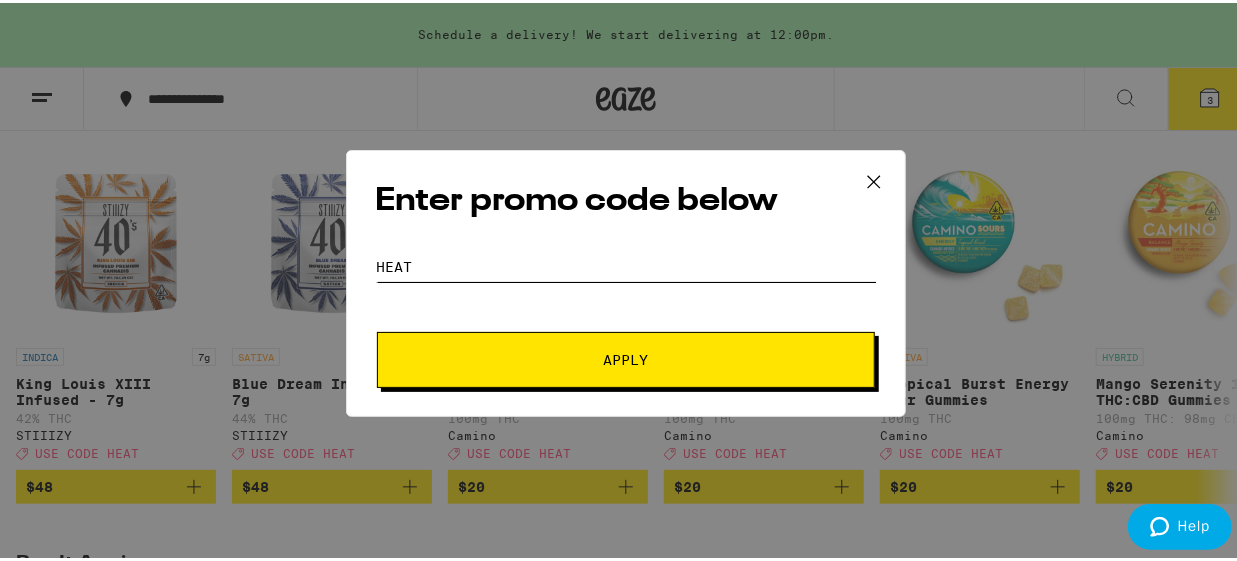 type on "heat" 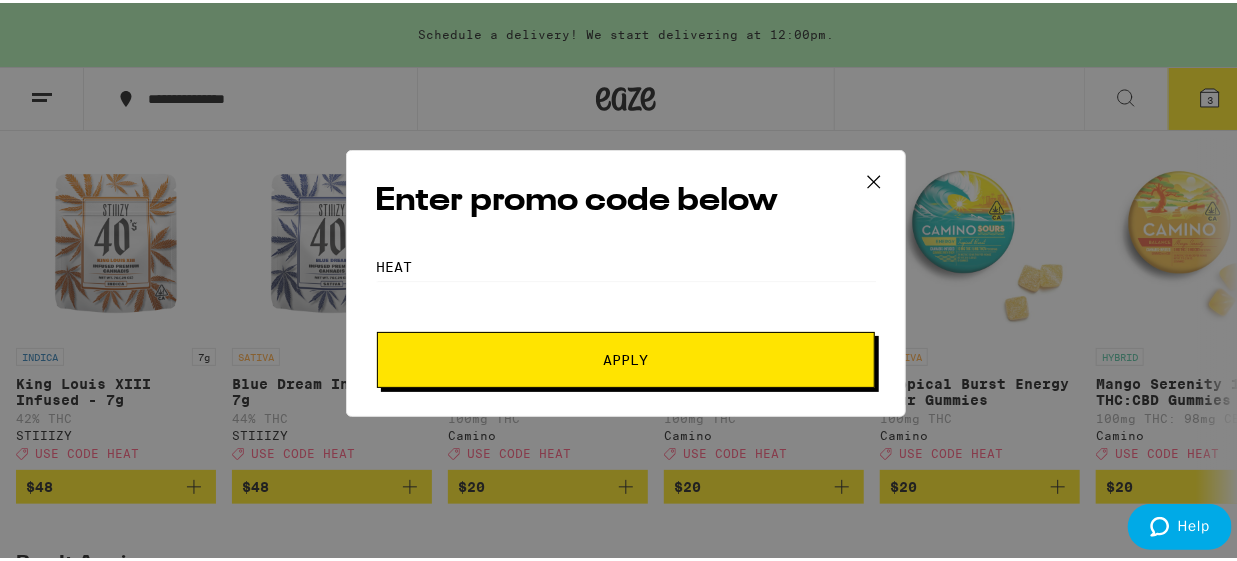 click on "Apply" at bounding box center [626, 357] 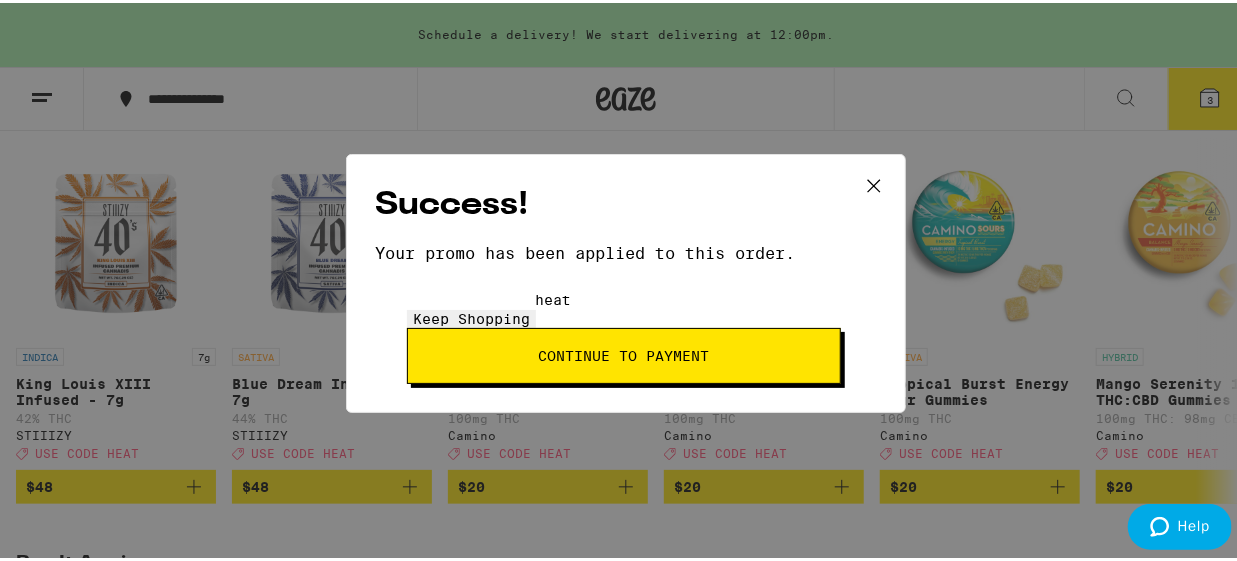click on "Continue to payment" at bounding box center [624, 353] 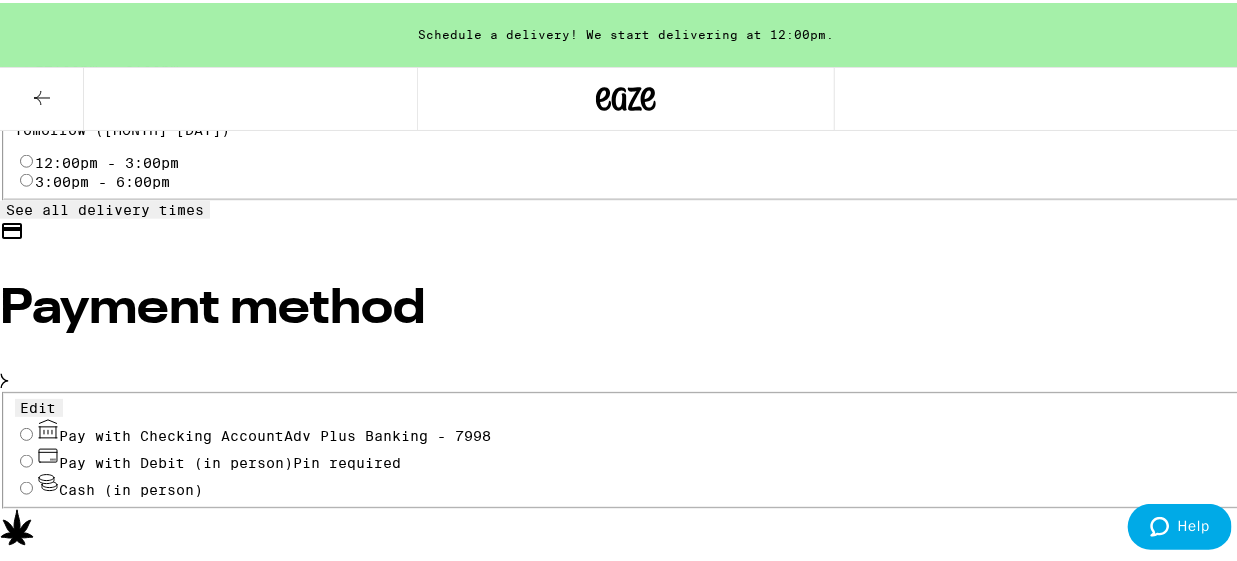 scroll, scrollTop: 929, scrollLeft: 0, axis: vertical 